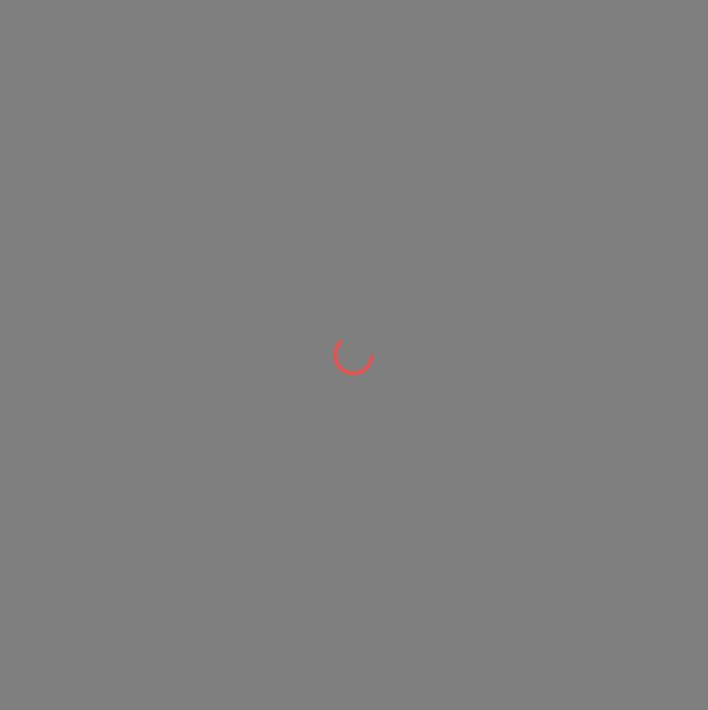 scroll, scrollTop: 0, scrollLeft: 0, axis: both 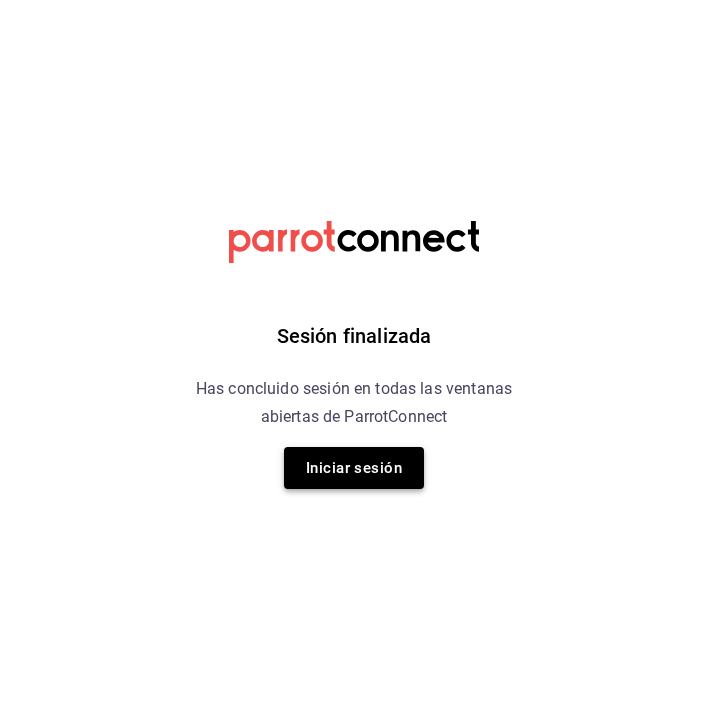 click on "Iniciar sesión" at bounding box center [354, 468] 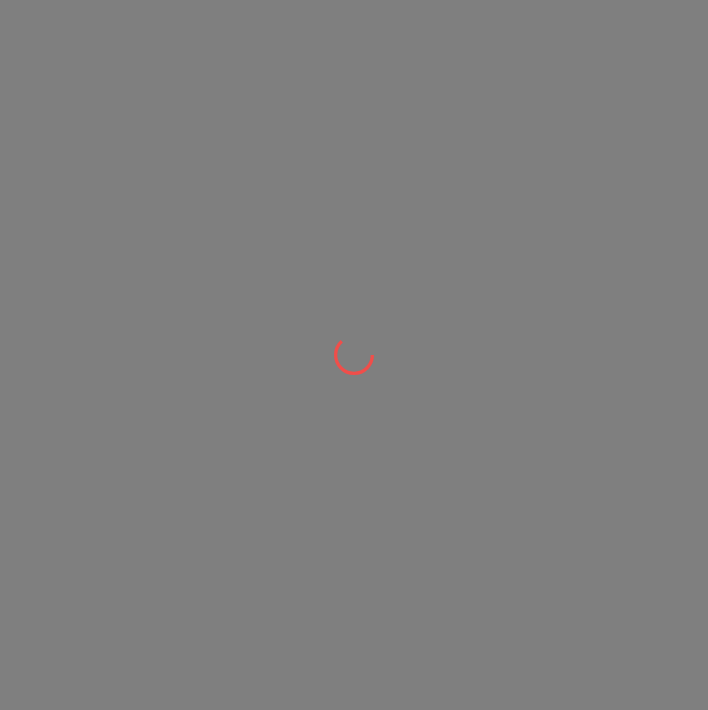 scroll, scrollTop: 0, scrollLeft: 0, axis: both 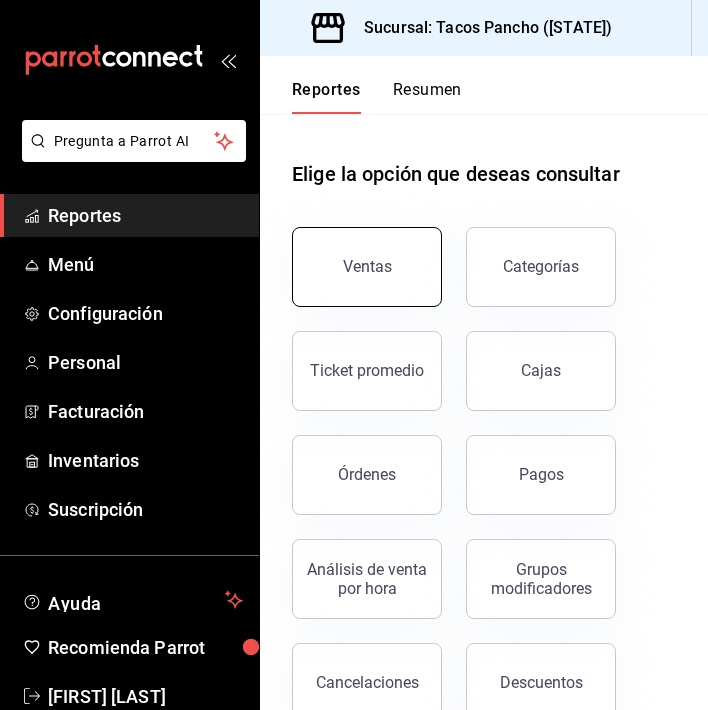 click on "Ventas" at bounding box center [367, 267] 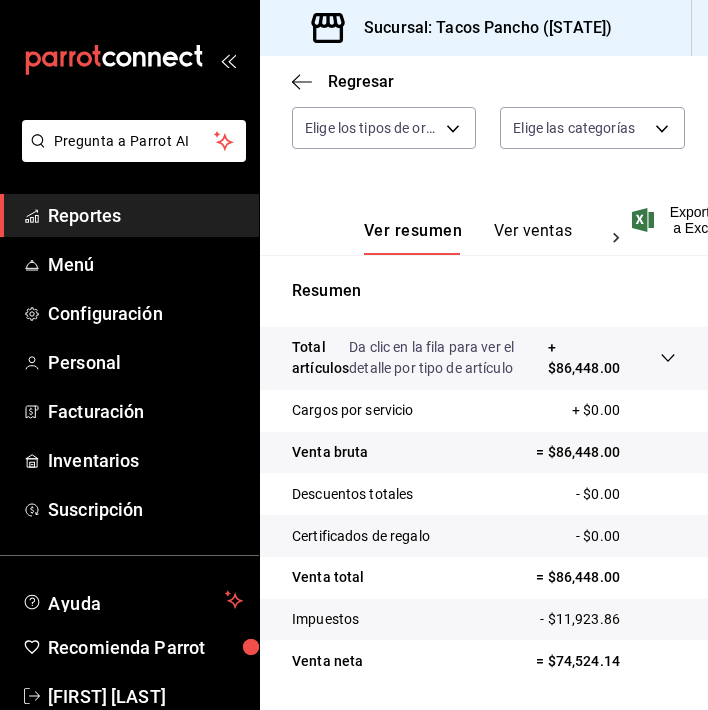 scroll, scrollTop: 378, scrollLeft: 0, axis: vertical 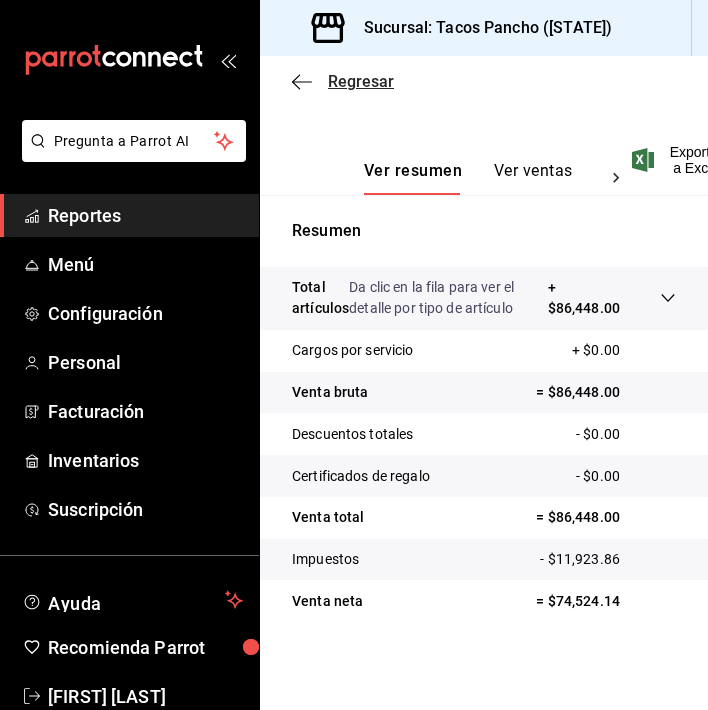 click on "Regresar" at bounding box center [343, 81] 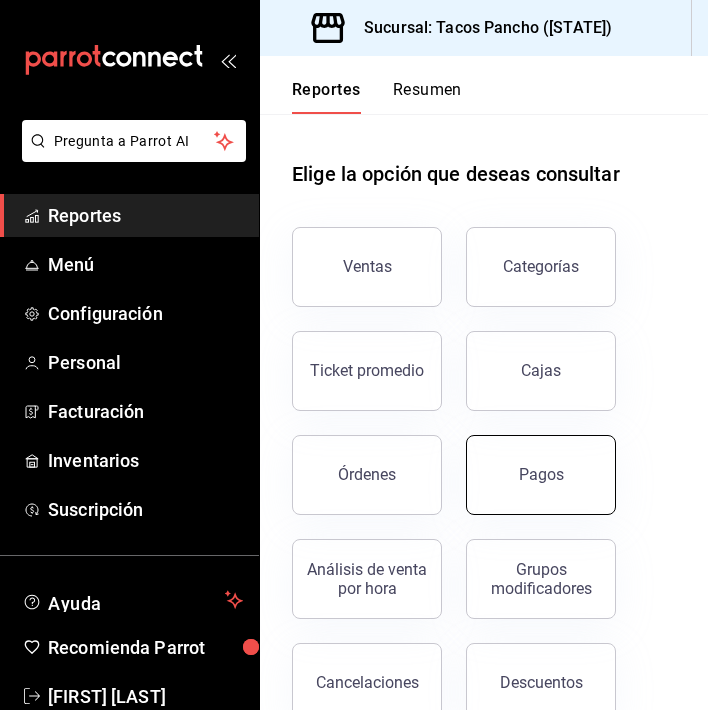 click on "Pagos" at bounding box center (541, 475) 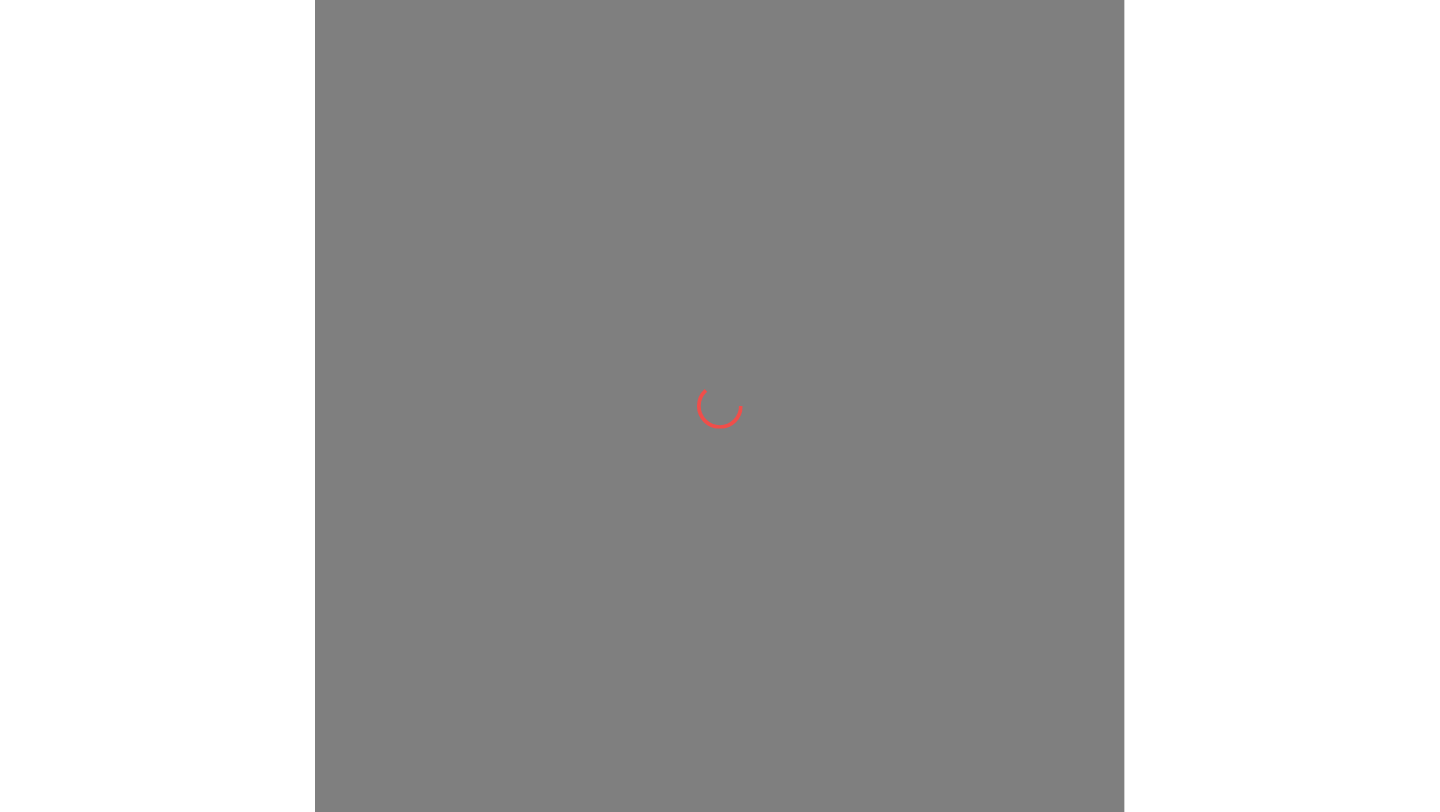 scroll, scrollTop: 0, scrollLeft: 0, axis: both 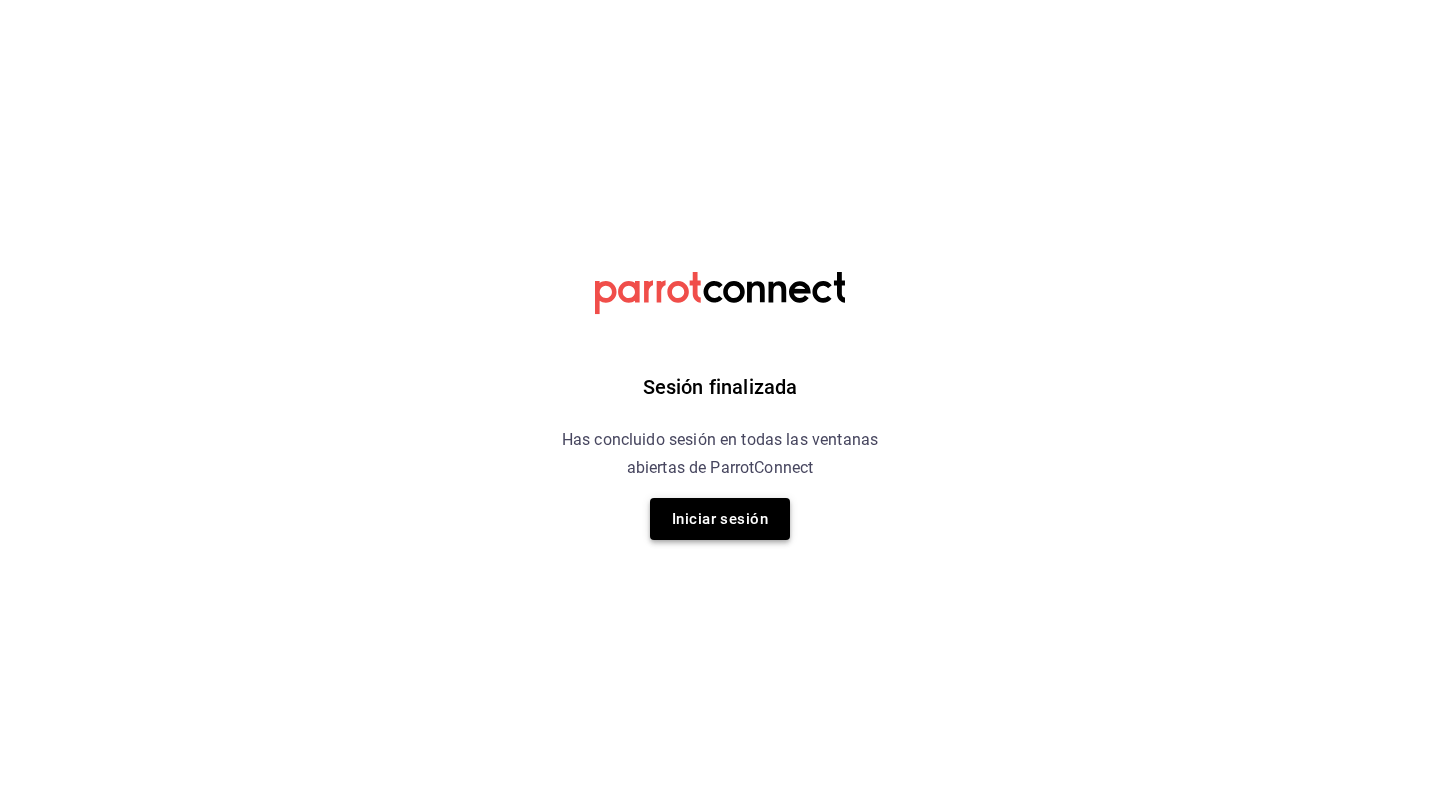 click on "Iniciar sesión" at bounding box center [720, 519] 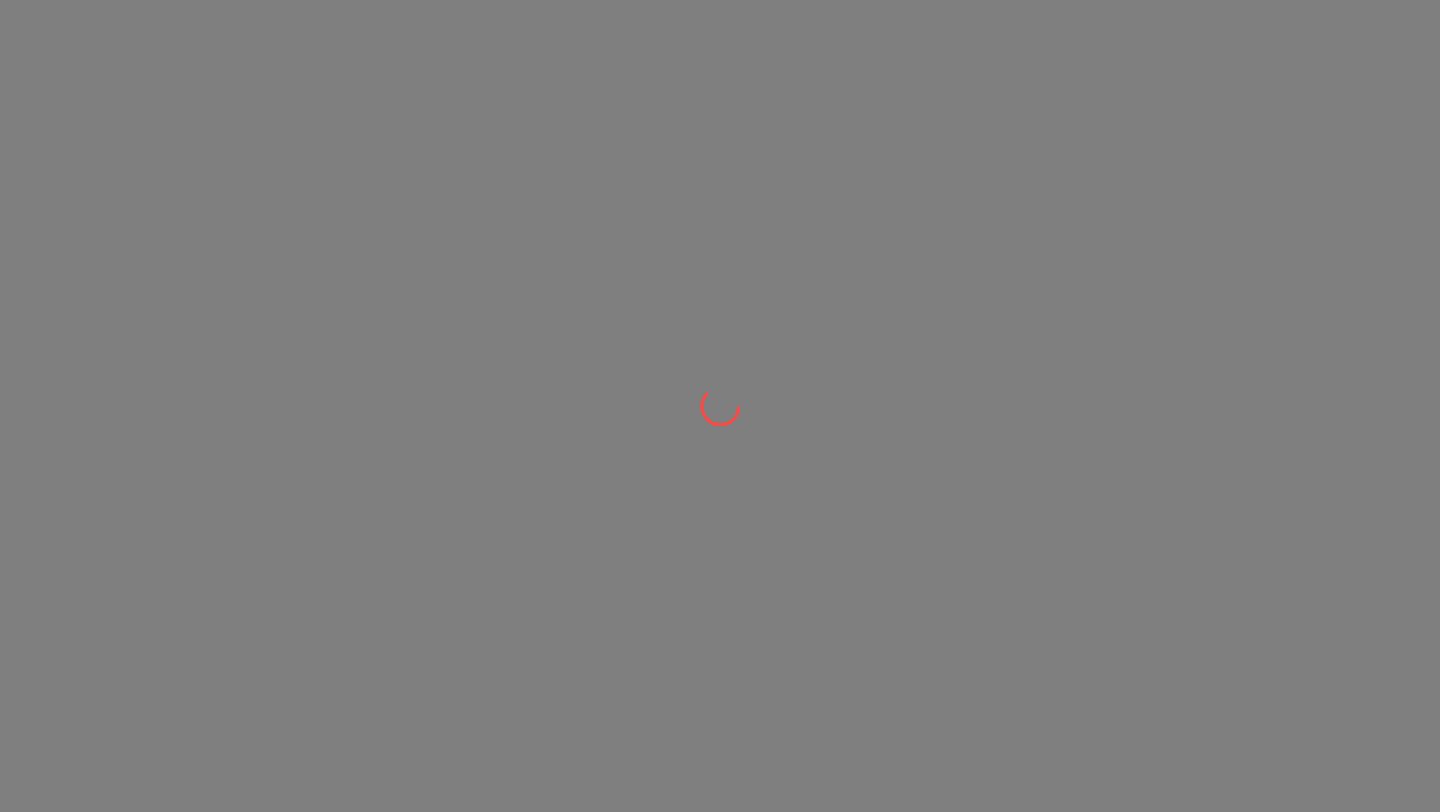 scroll, scrollTop: 0, scrollLeft: 0, axis: both 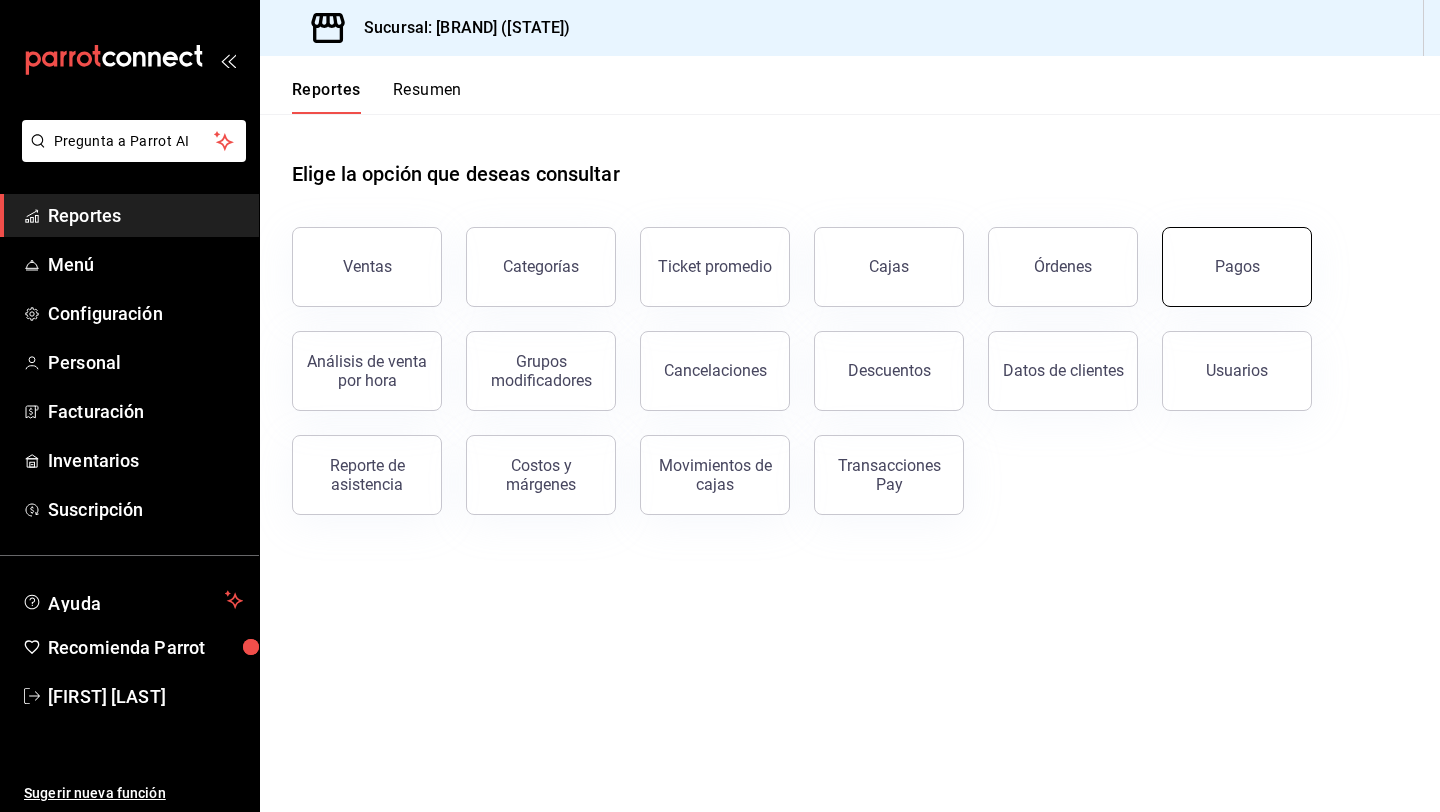 click on "Pagos" at bounding box center (1237, 267) 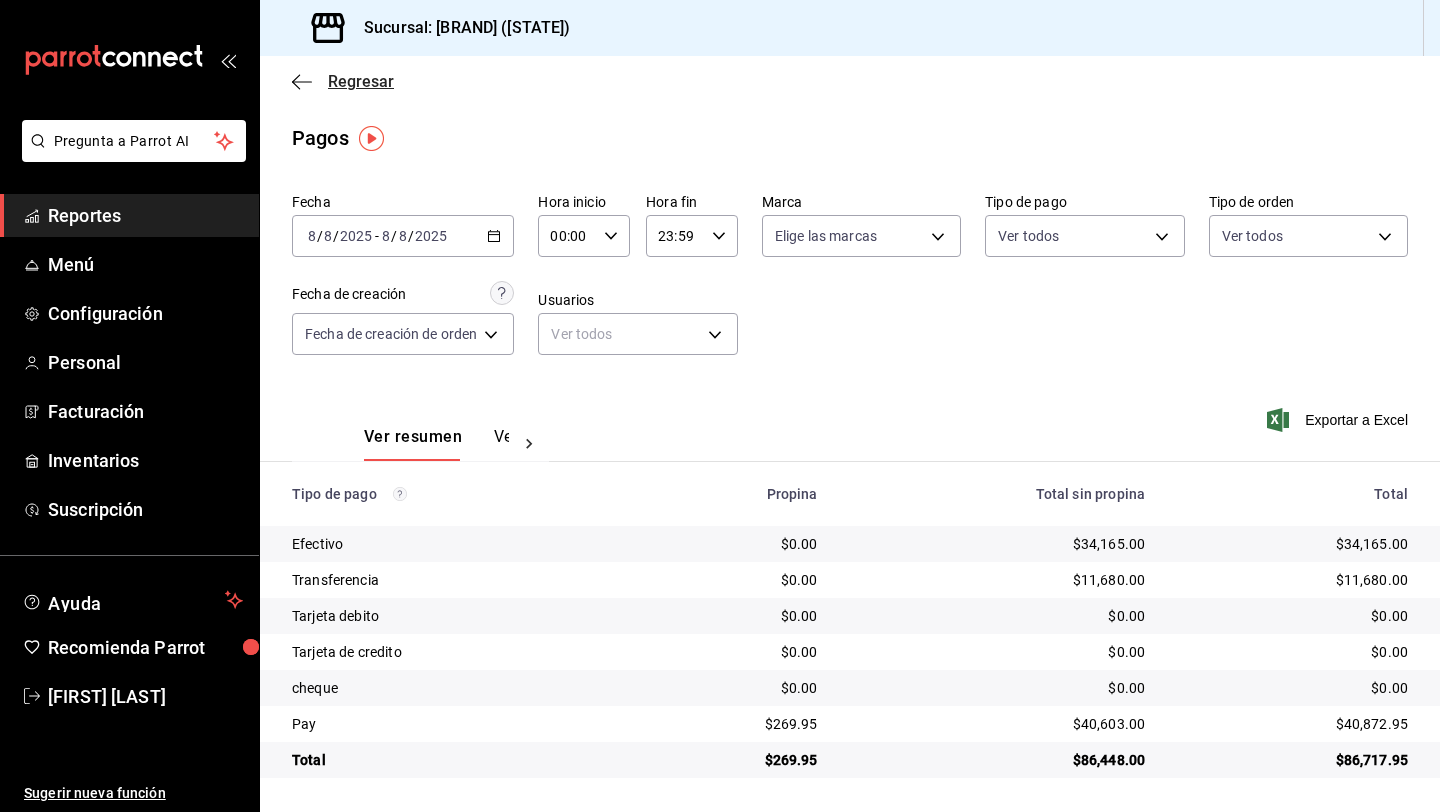 click on "Regresar" at bounding box center [361, 81] 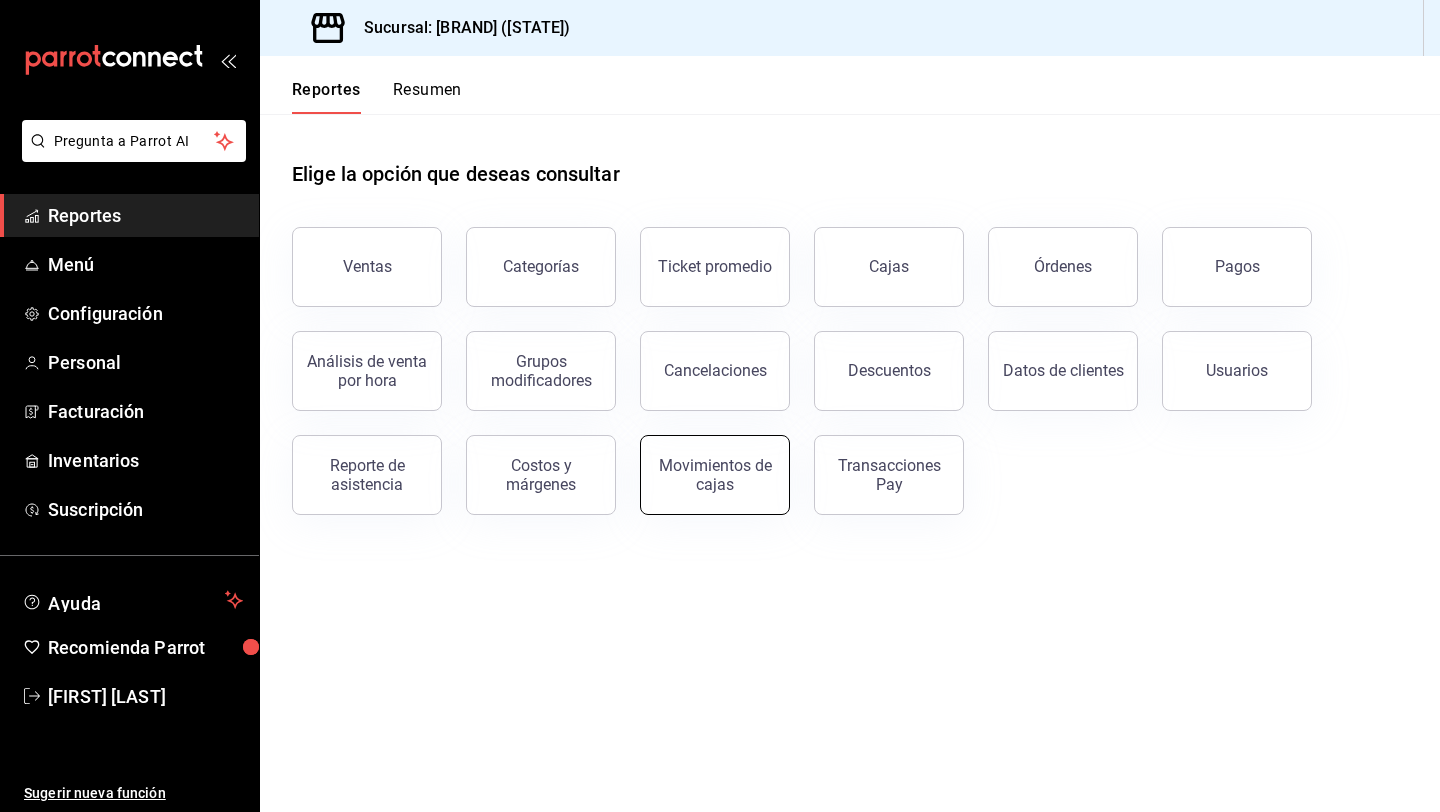 click on "Movimientos de cajas" at bounding box center [715, 475] 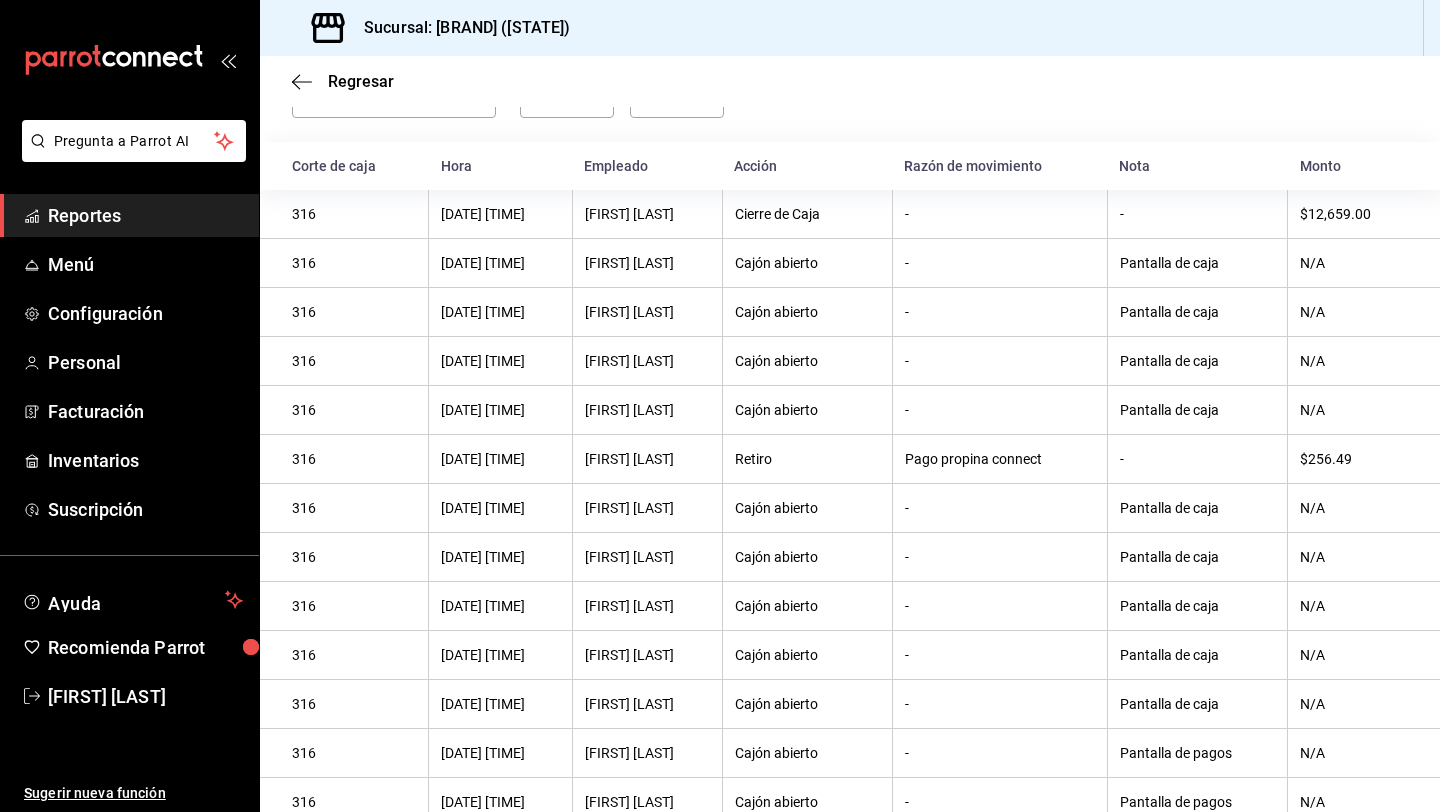 scroll, scrollTop: 74, scrollLeft: 0, axis: vertical 